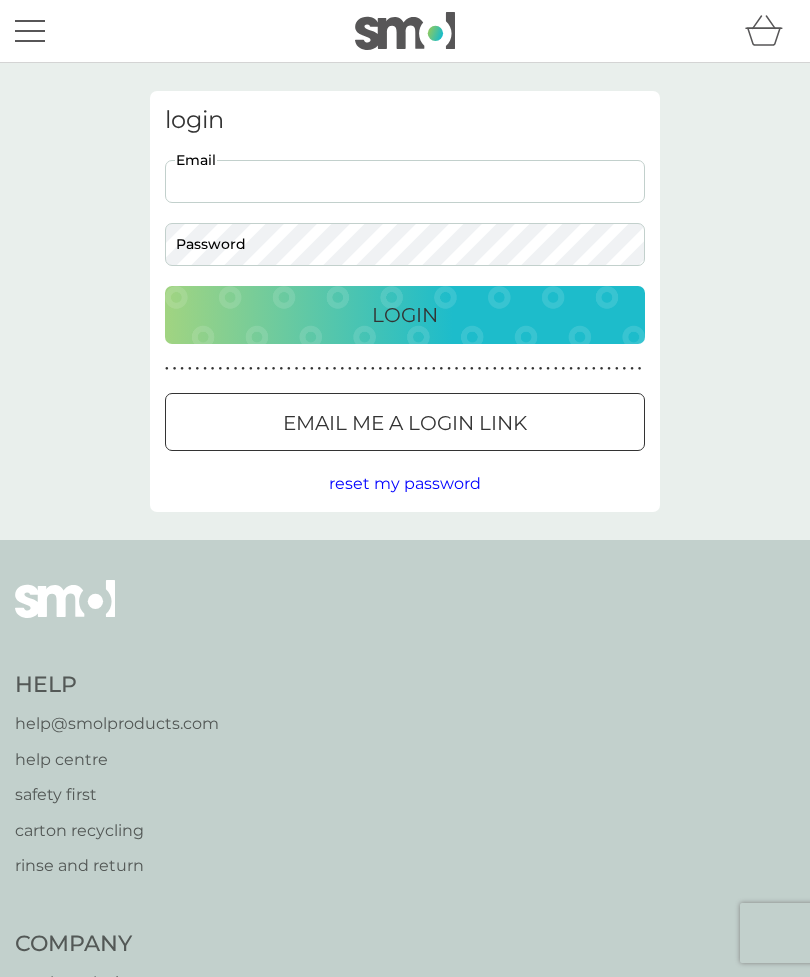scroll, scrollTop: 0, scrollLeft: 0, axis: both 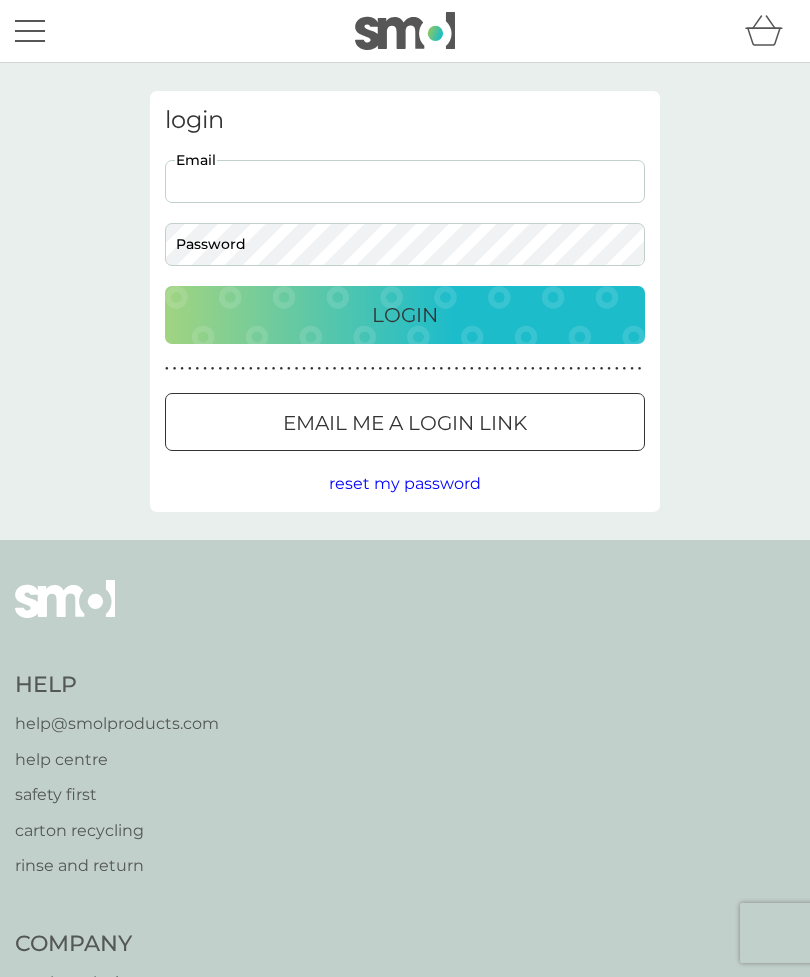 click on "Email" at bounding box center (405, 181) 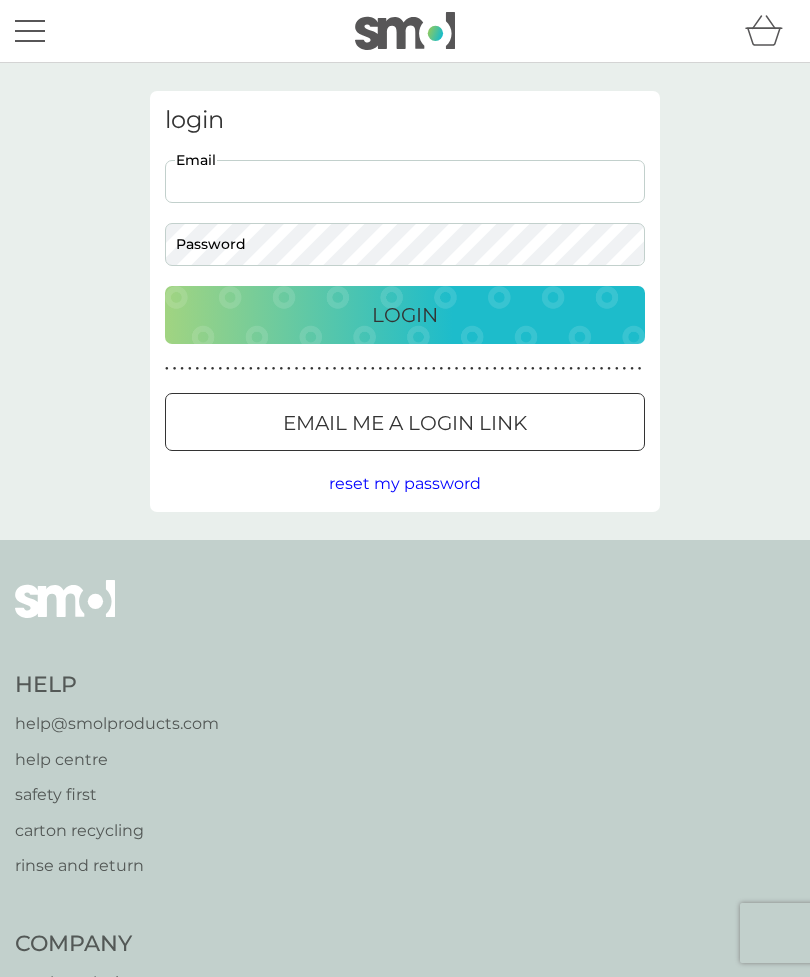 type on "cathraa@hotmail.co.uk" 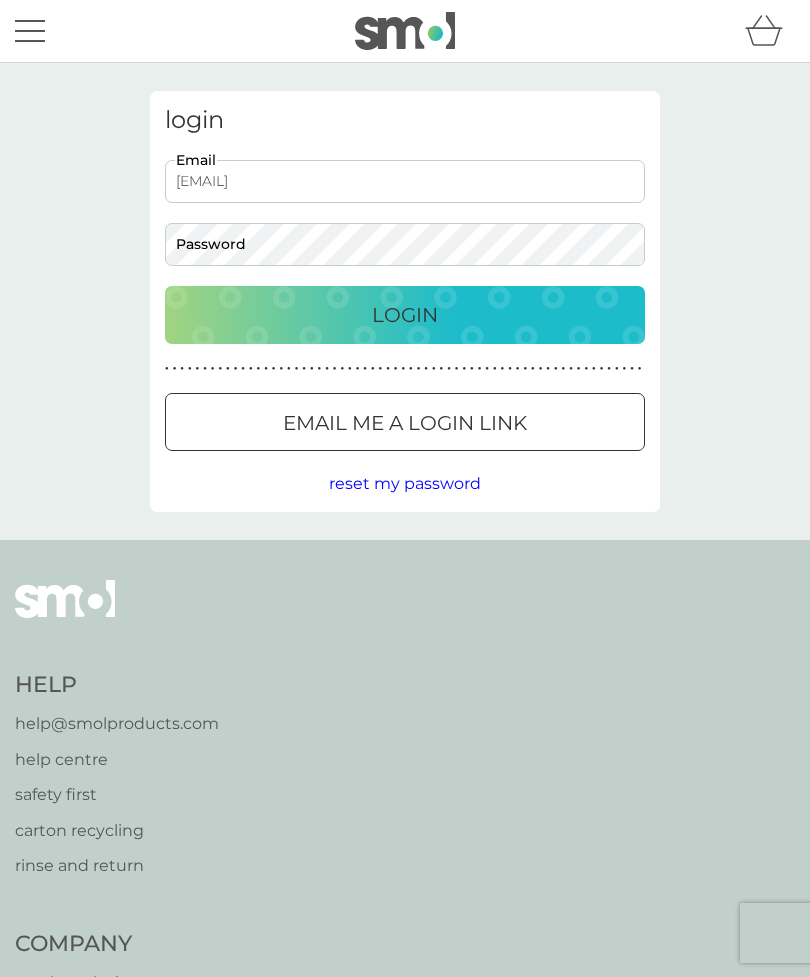 click on "Login" at bounding box center [405, 315] 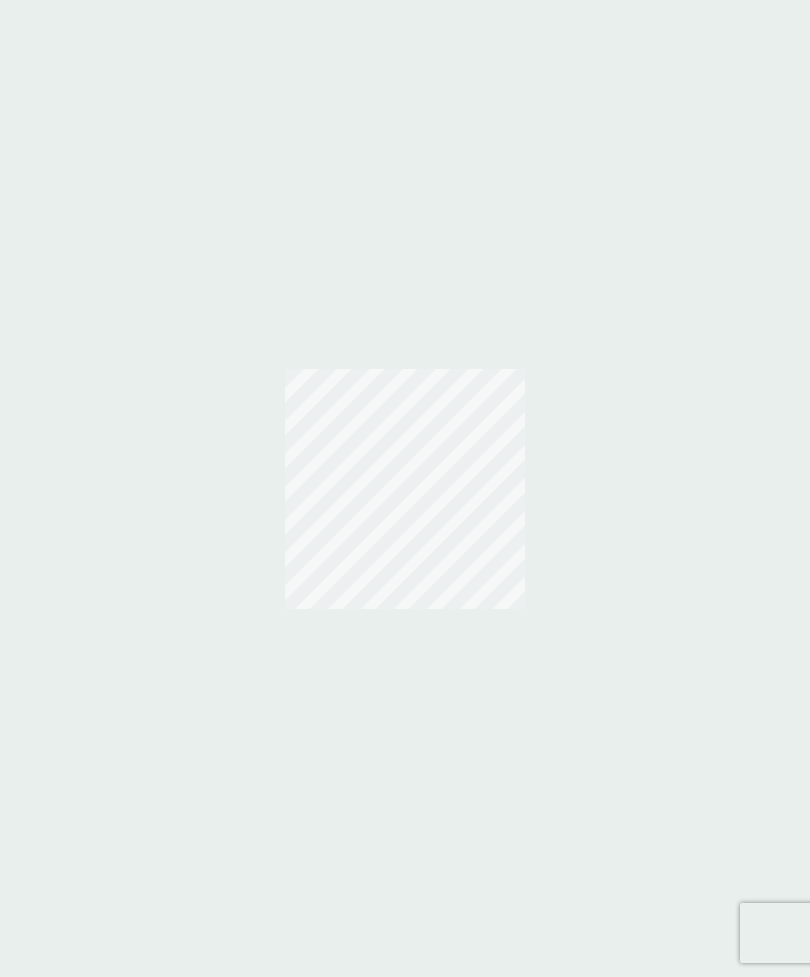 scroll, scrollTop: 0, scrollLeft: 0, axis: both 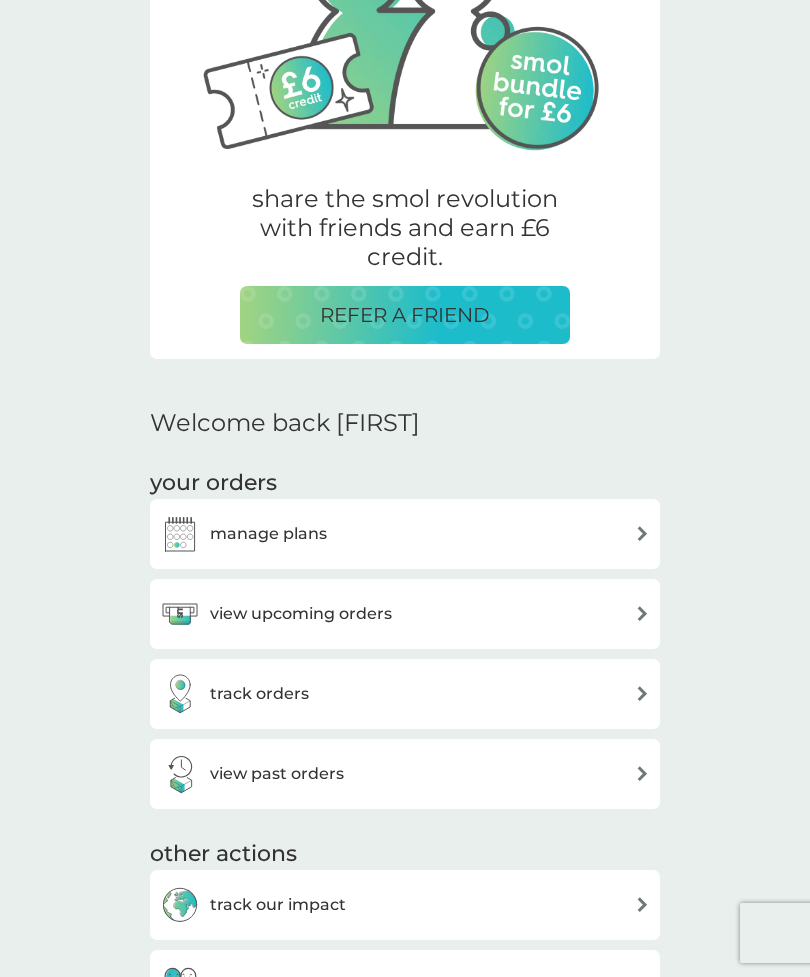 click on "manage plans" at bounding box center [405, 534] 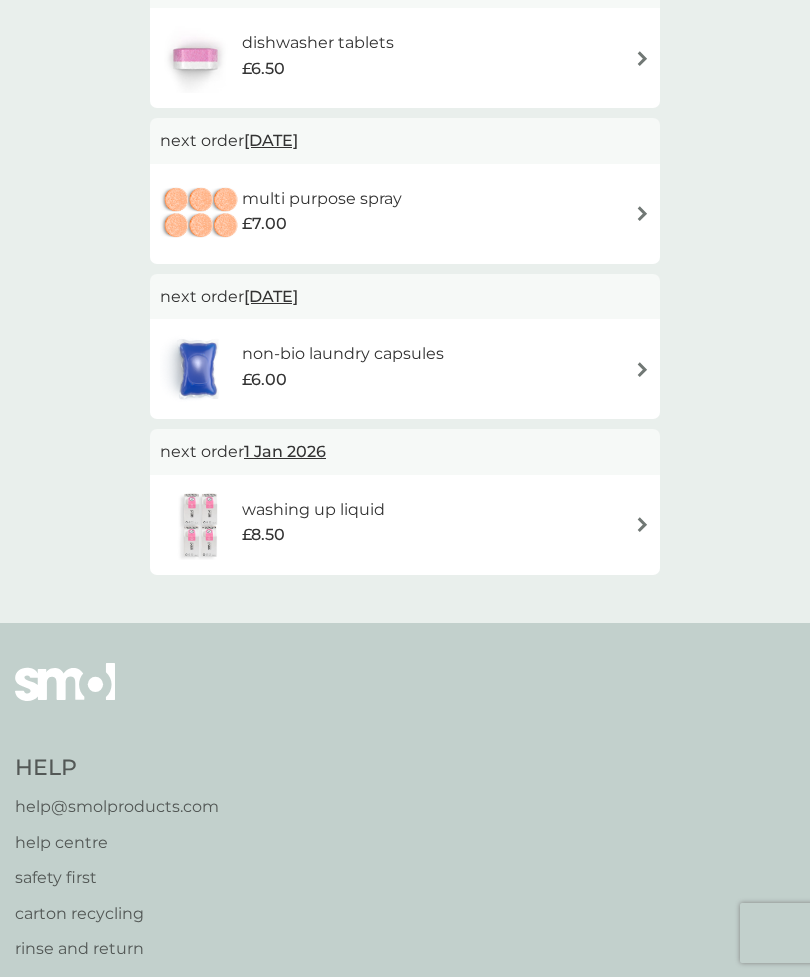 scroll, scrollTop: 0, scrollLeft: 0, axis: both 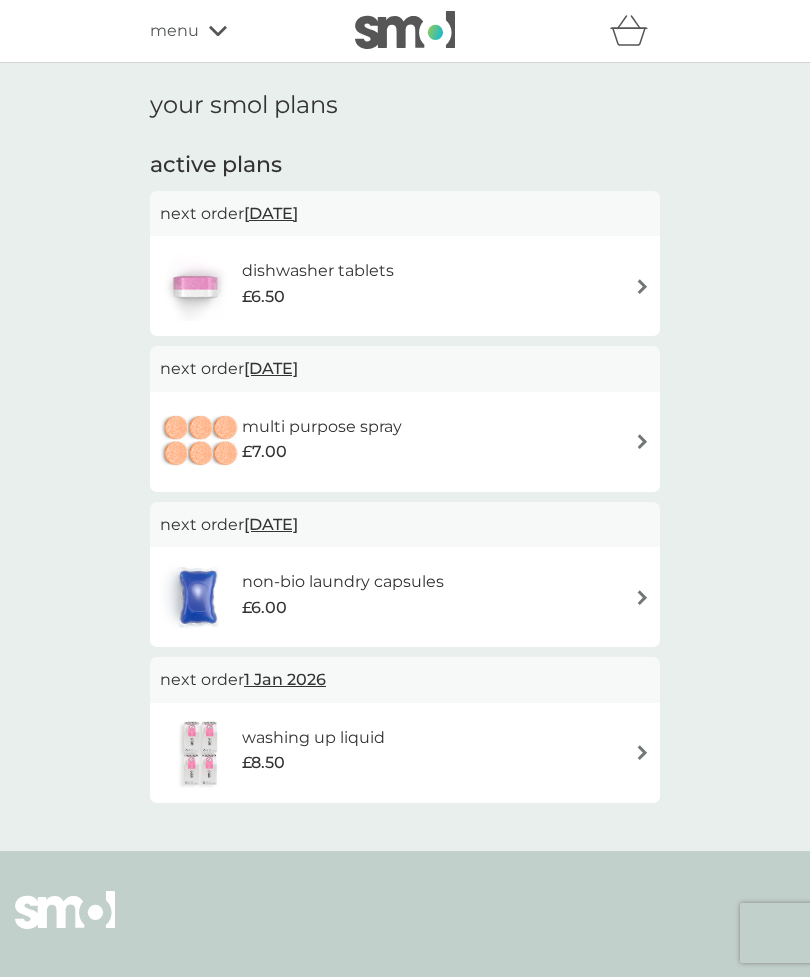 click on "[DATE]" at bounding box center (271, 213) 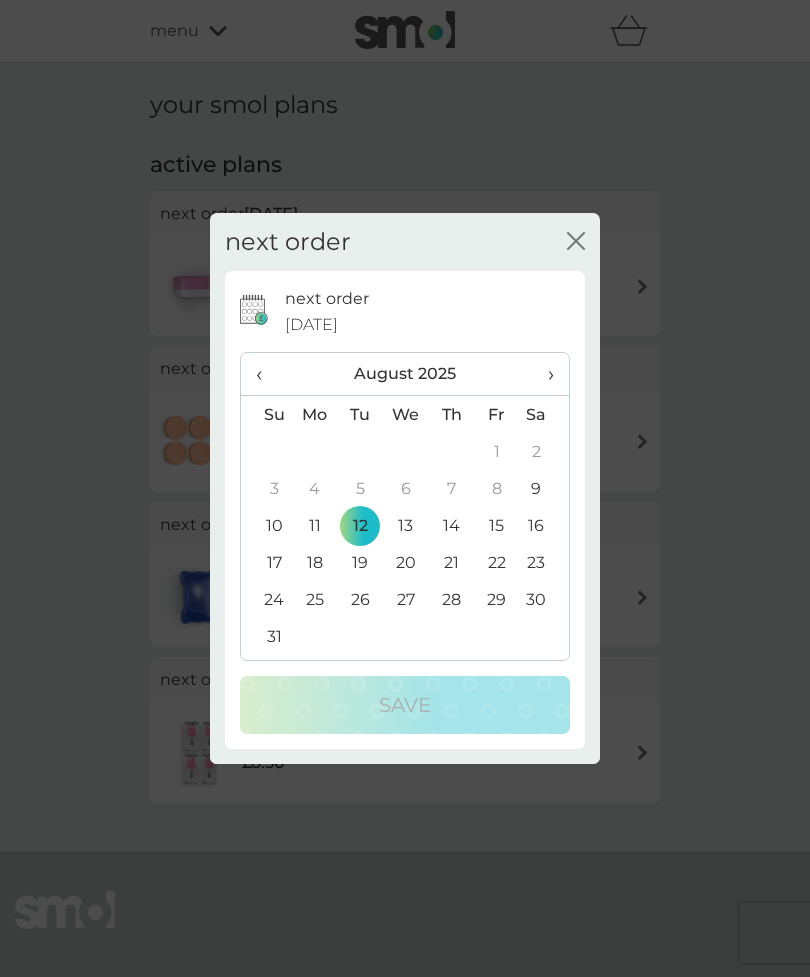 click on "›" at bounding box center (544, 374) 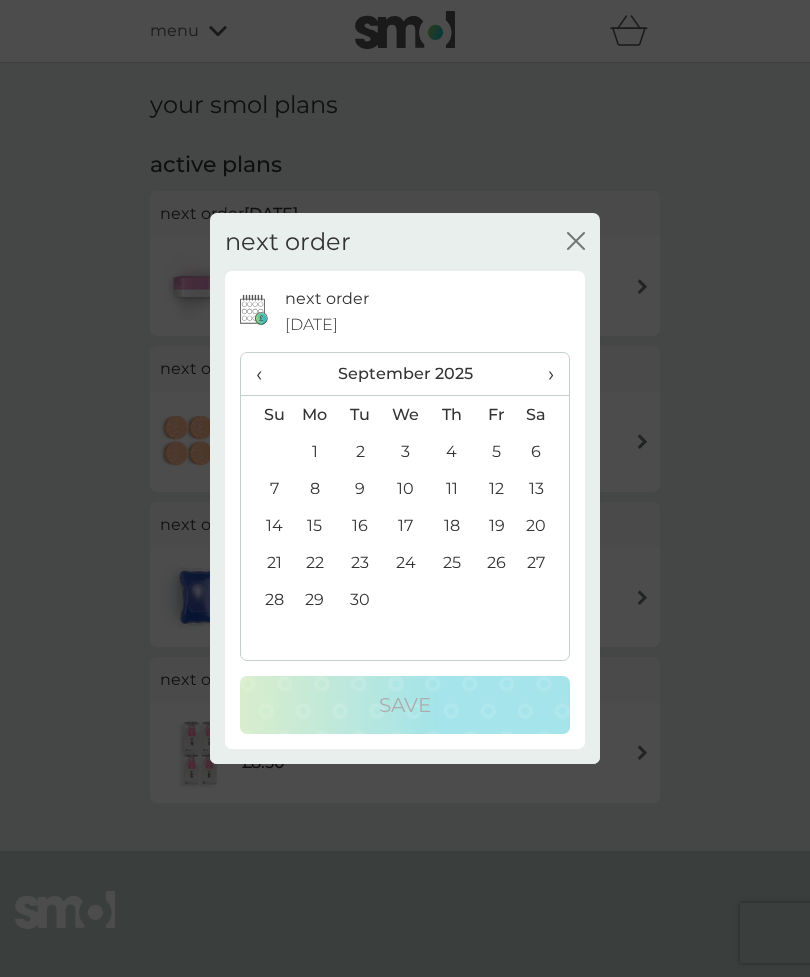 click on "30" at bounding box center (360, 599) 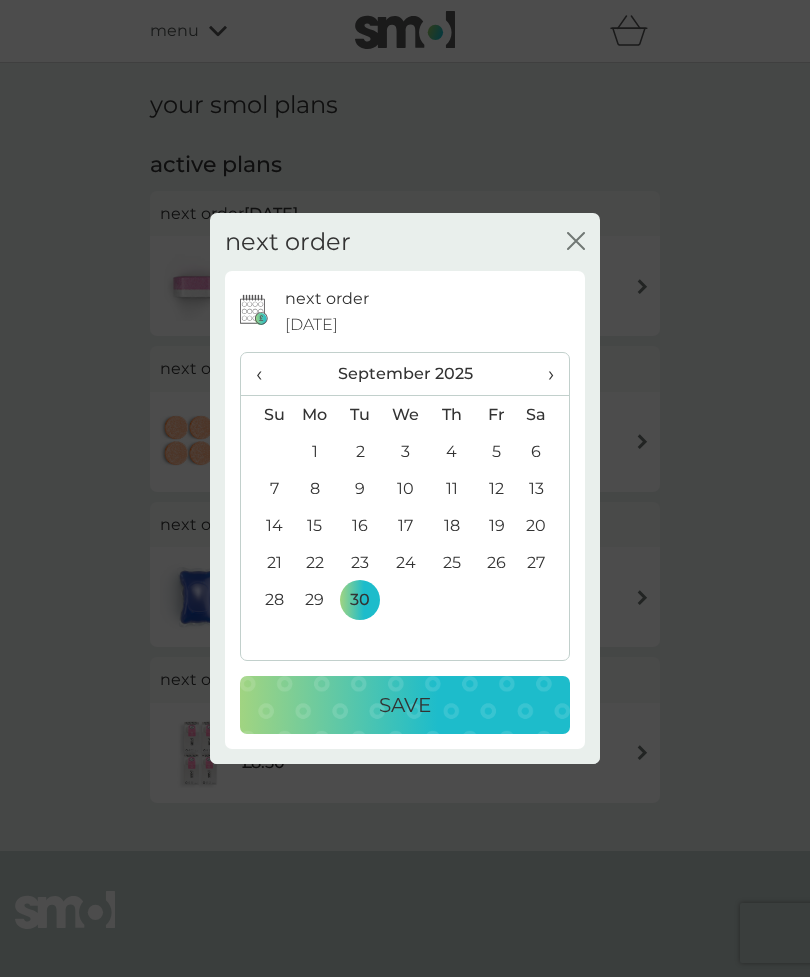 click on "Save" at bounding box center (405, 705) 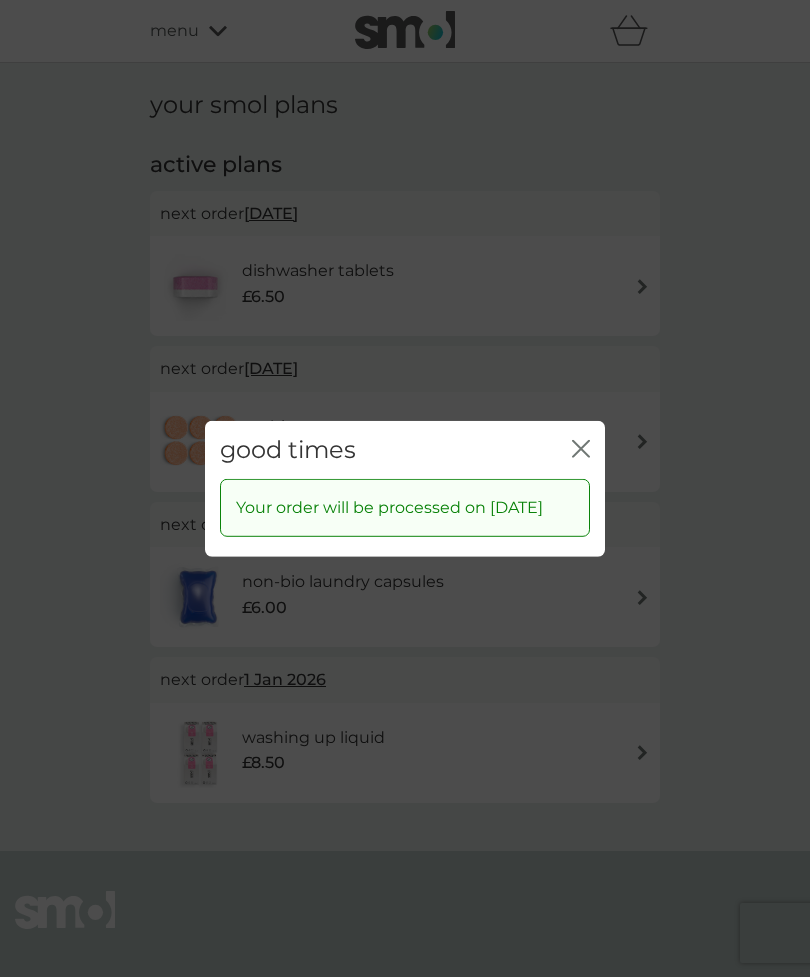 click on "close" at bounding box center (581, 449) 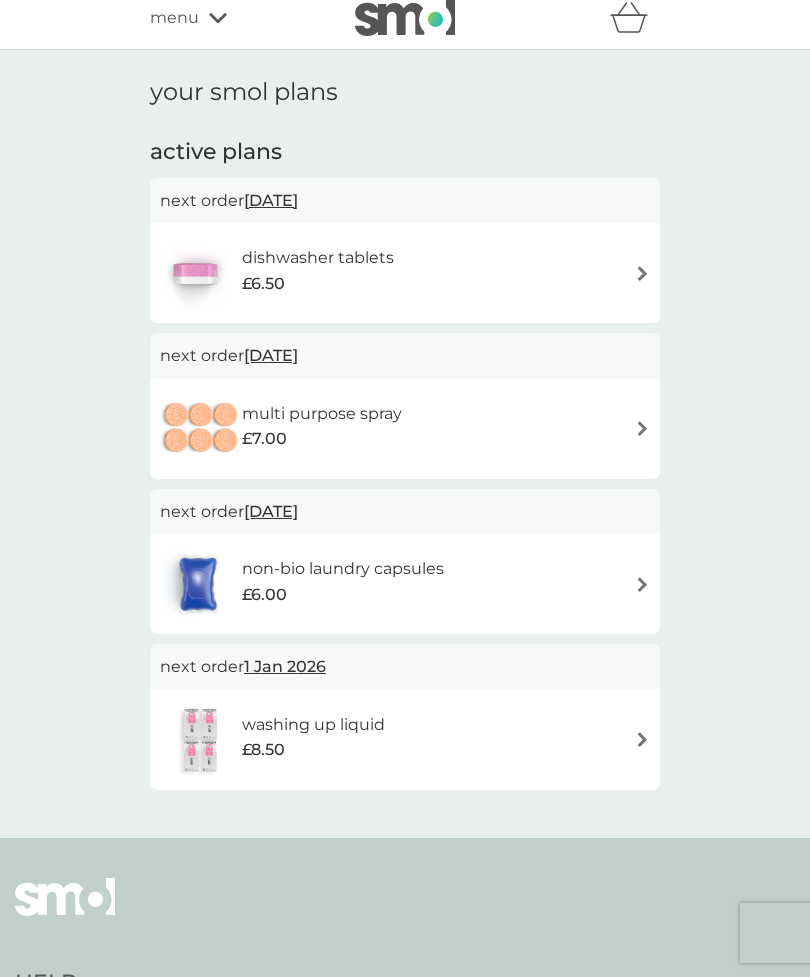 scroll, scrollTop: 0, scrollLeft: 0, axis: both 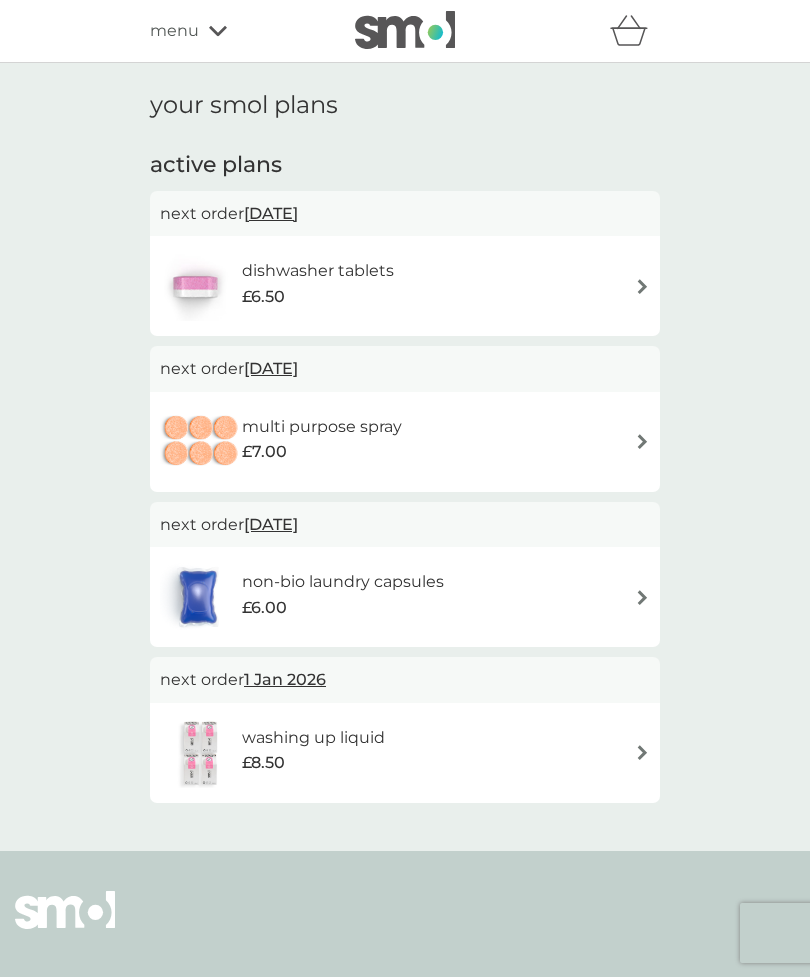 click on "menu" at bounding box center (174, 31) 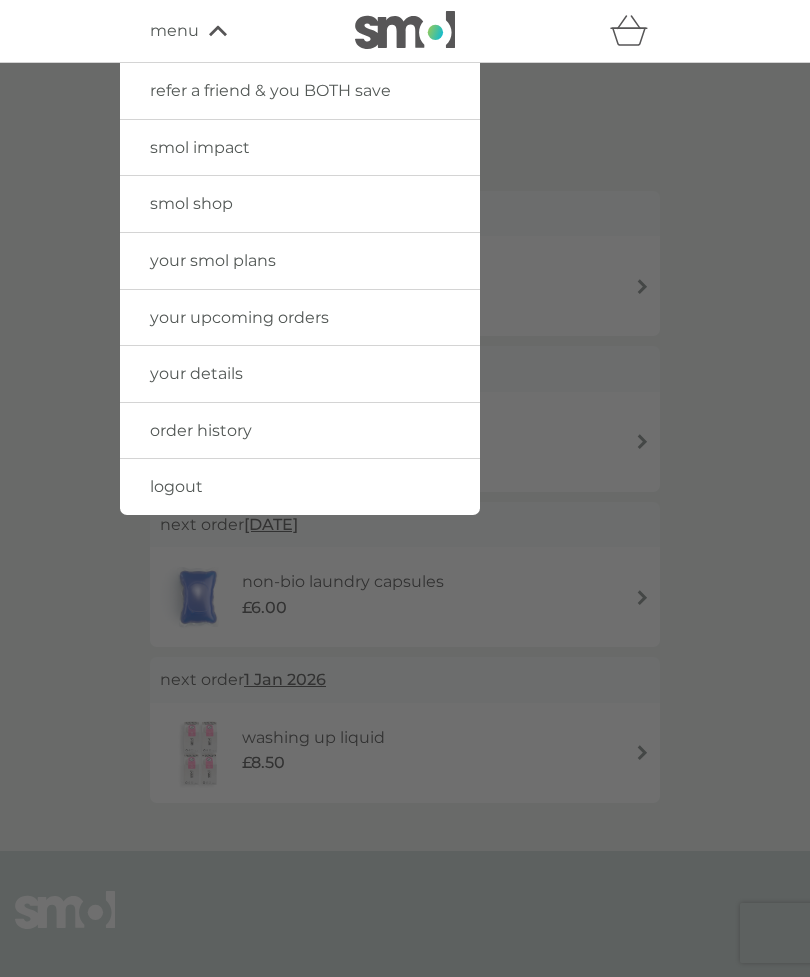 click on "smol shop" at bounding box center (300, 204) 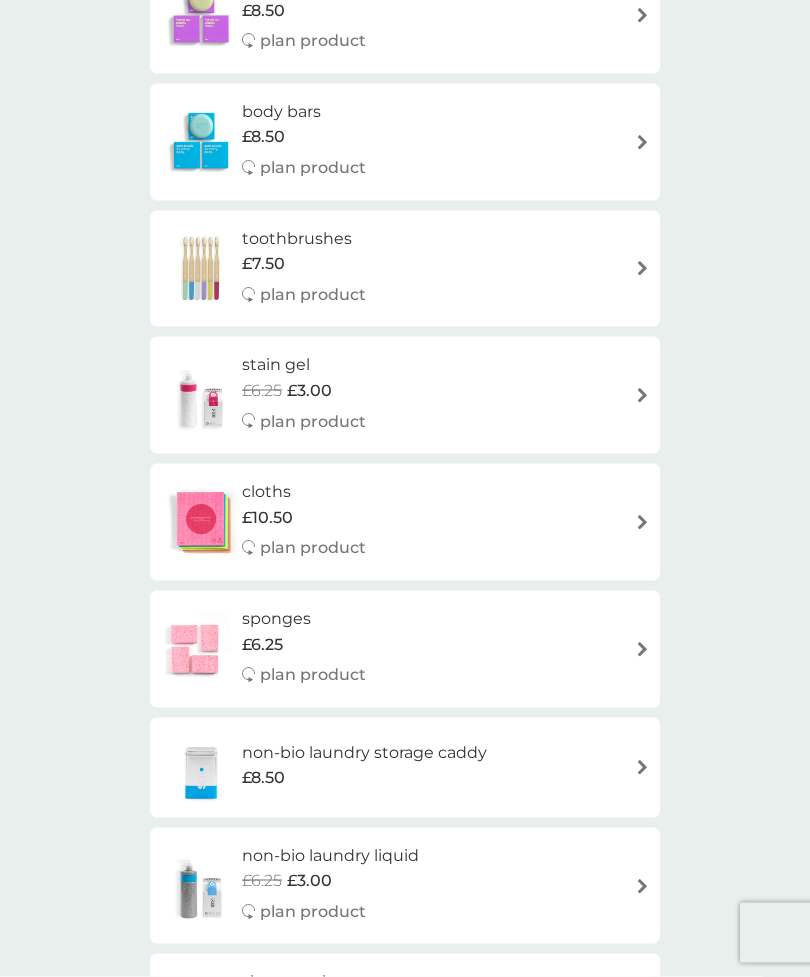 scroll, scrollTop: 1624, scrollLeft: 0, axis: vertical 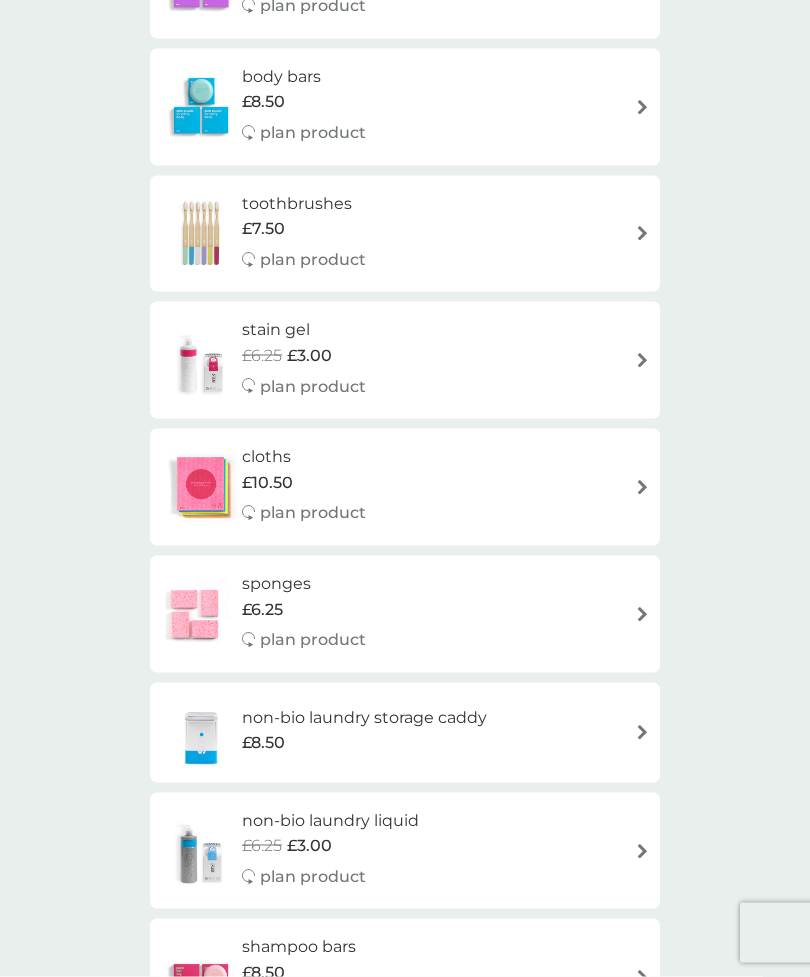 click on "non-bio laundry liquid £6.25 £3.00 plan product" at bounding box center [405, 851] 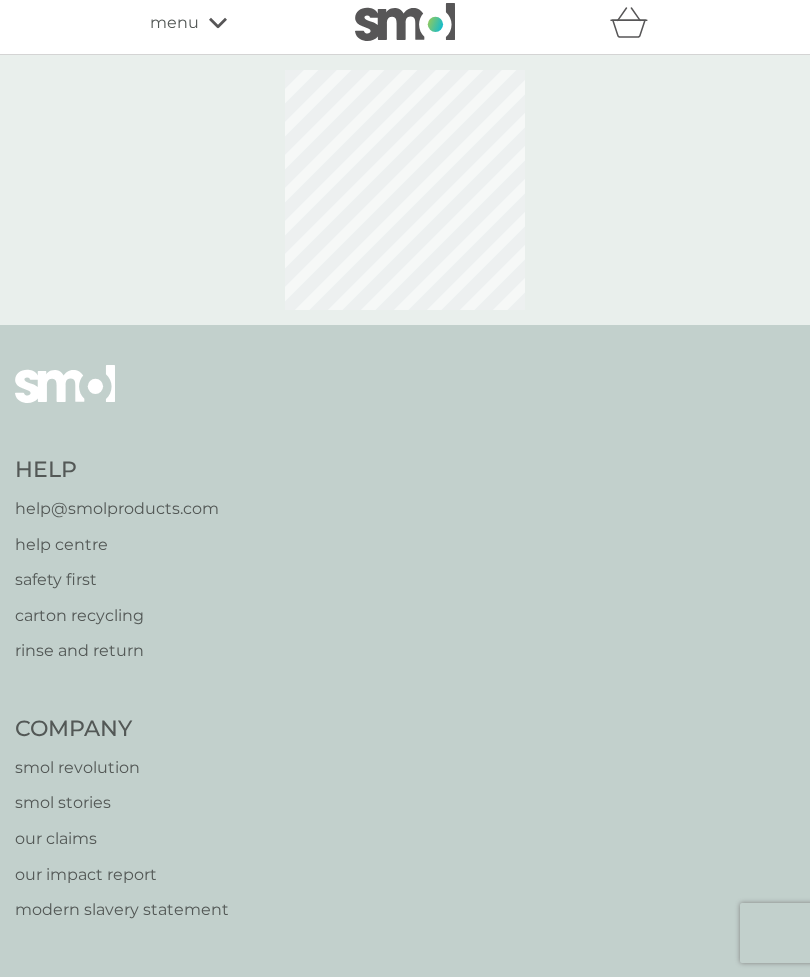 scroll, scrollTop: 0, scrollLeft: 0, axis: both 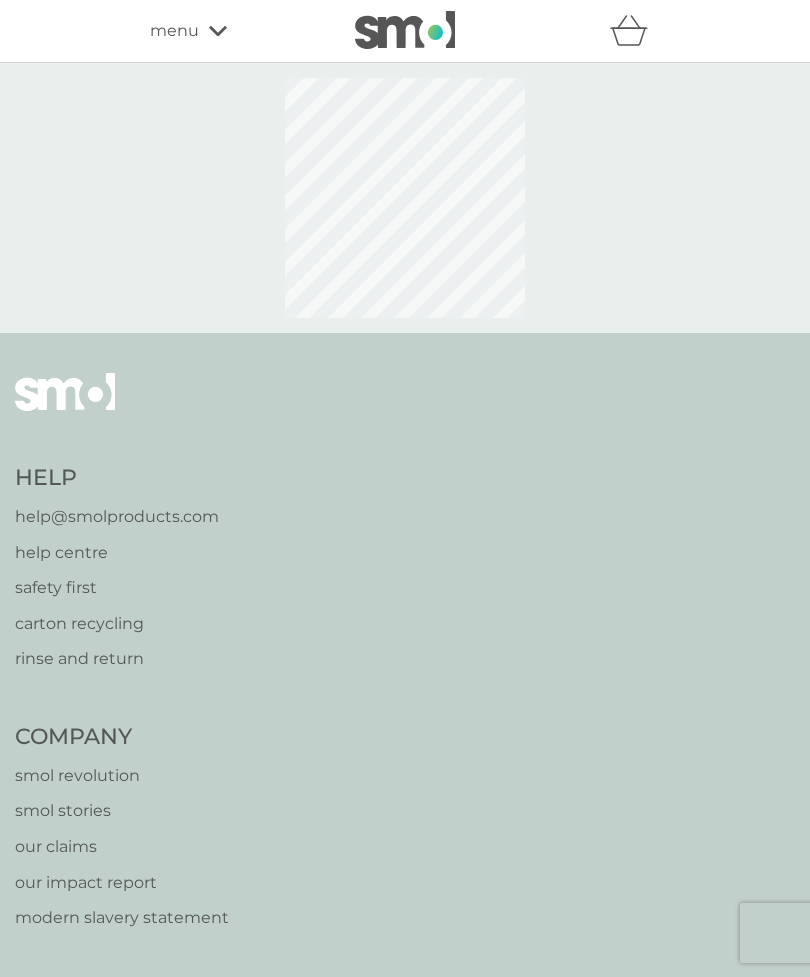 select on "91" 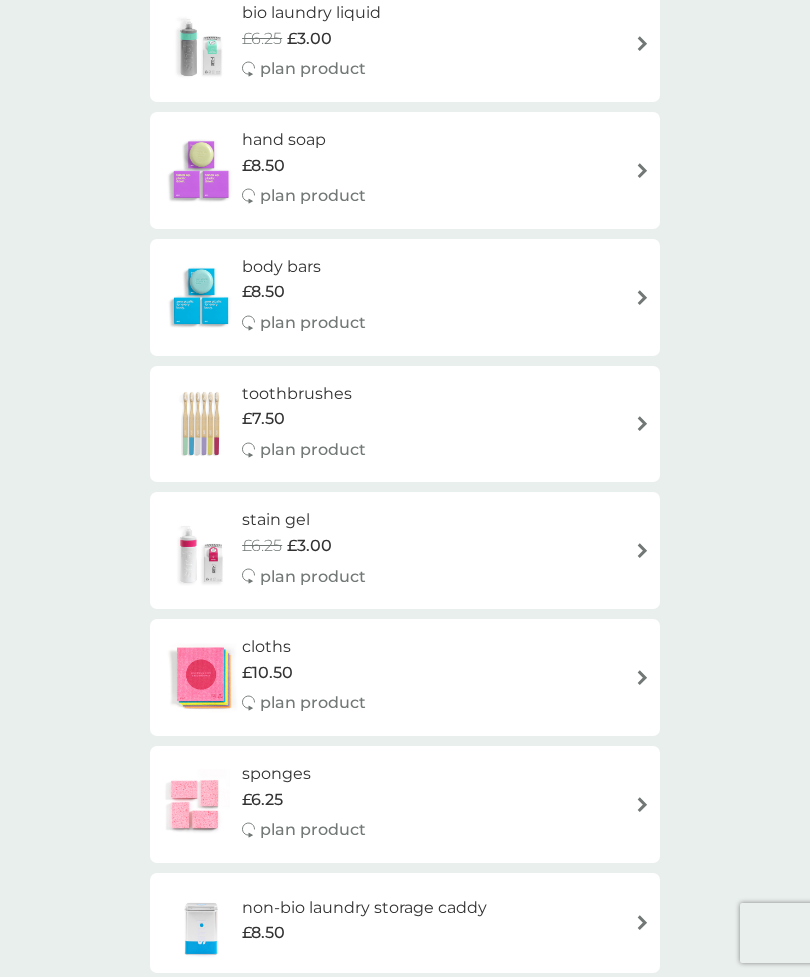 scroll, scrollTop: 1464, scrollLeft: 0, axis: vertical 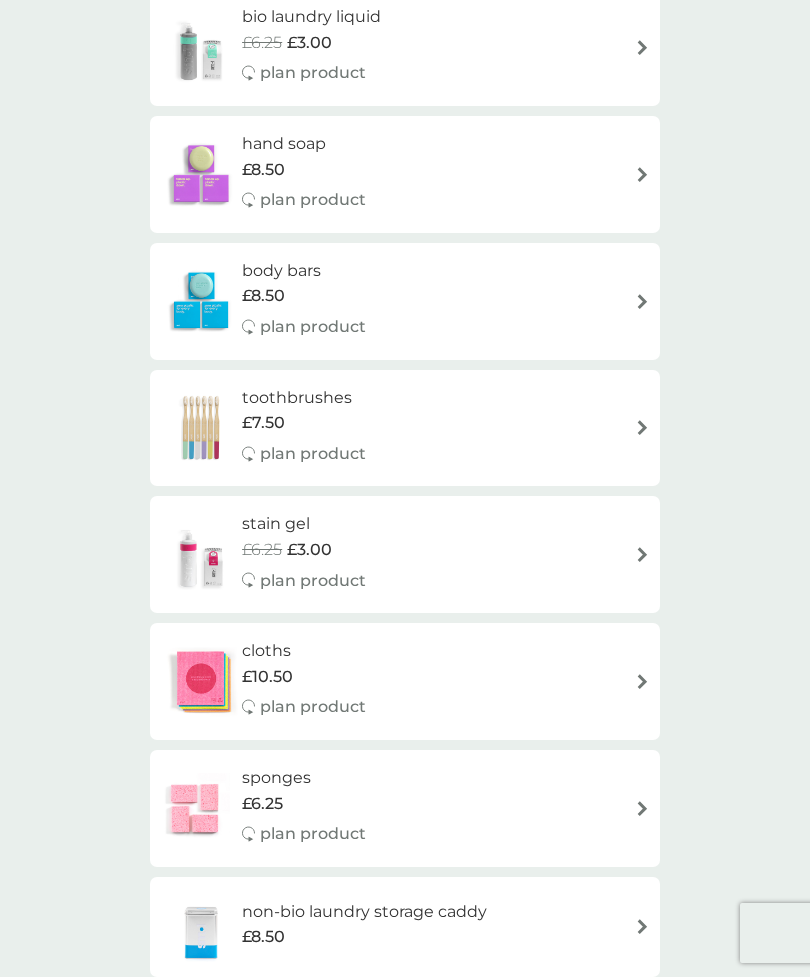click on "body bars £8.50 plan product" at bounding box center [405, 301] 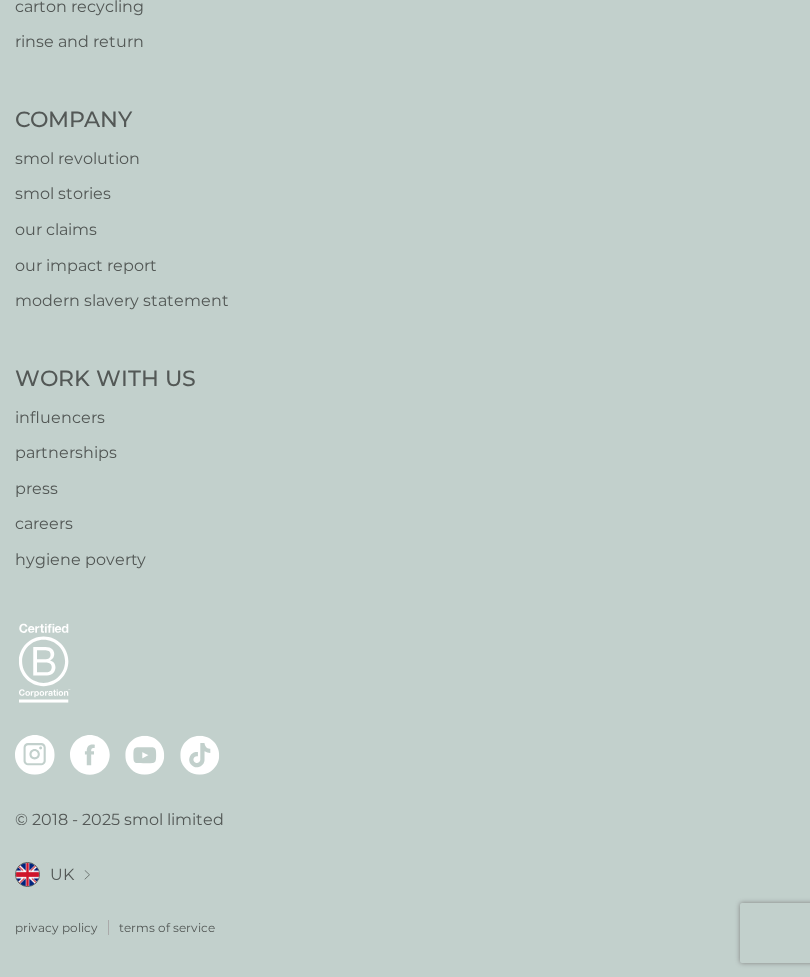 scroll, scrollTop: 0, scrollLeft: 0, axis: both 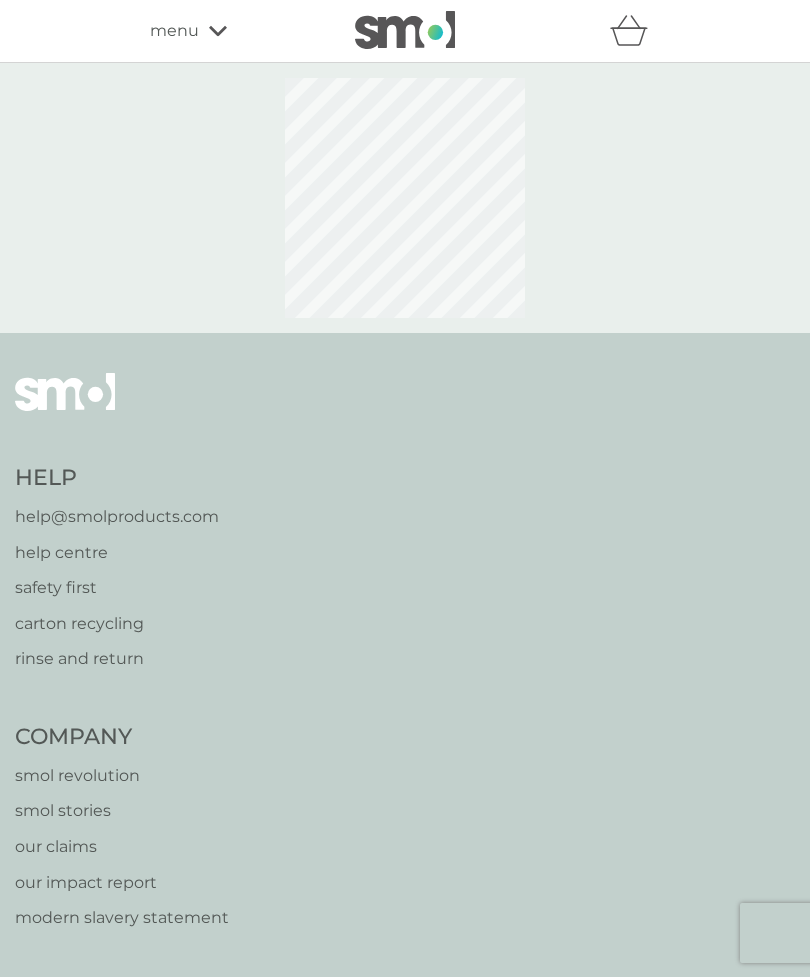 select on "91" 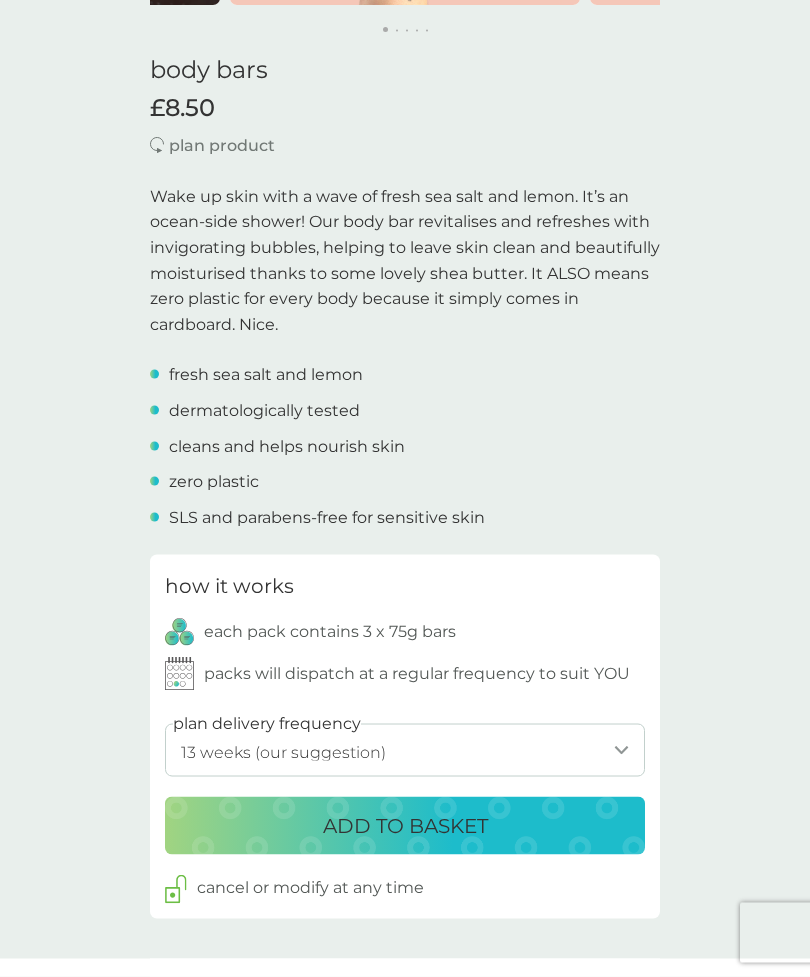 scroll, scrollTop: 482, scrollLeft: 0, axis: vertical 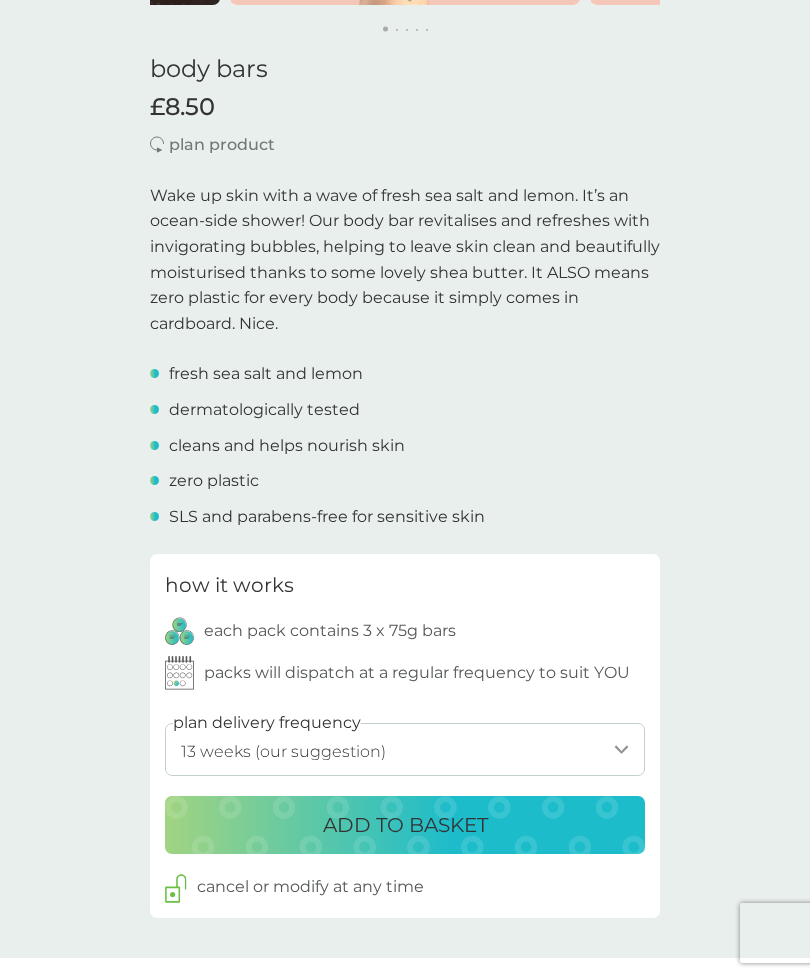 click on "ADD TO BASKET" at bounding box center (405, 825) 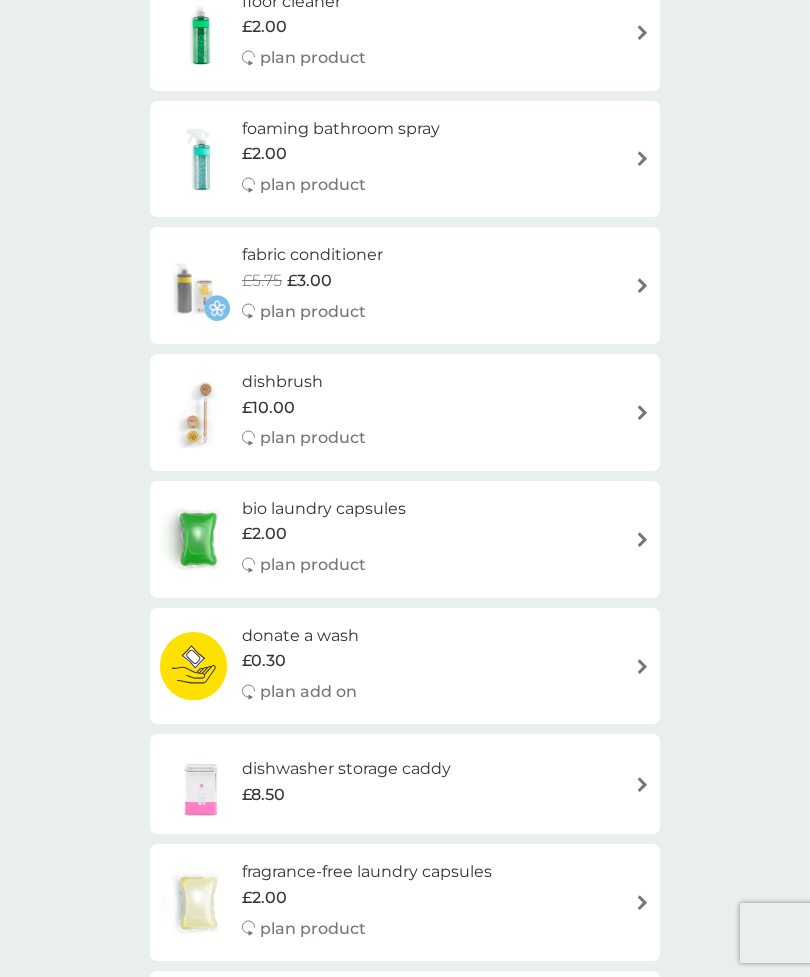 scroll, scrollTop: 0, scrollLeft: 0, axis: both 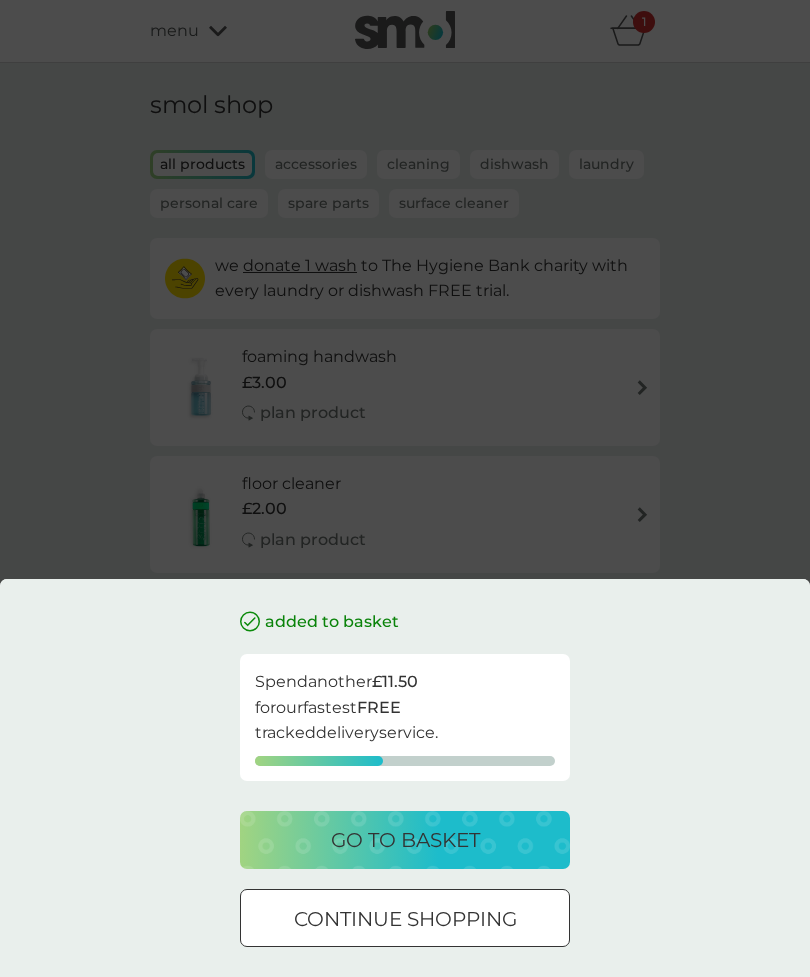 click on "added to basket Spend  another  £11.50   for  our  fastest  FREE   tracked  delivery  service.  go to basket continue shopping" at bounding box center (405, 488) 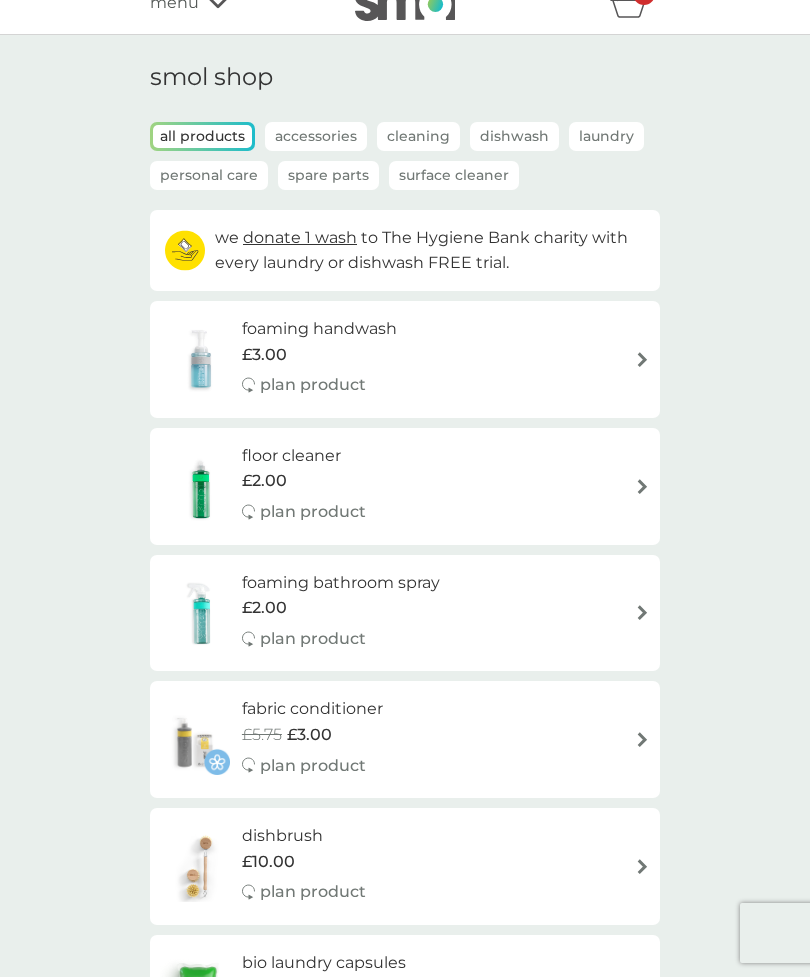 scroll, scrollTop: 0, scrollLeft: 0, axis: both 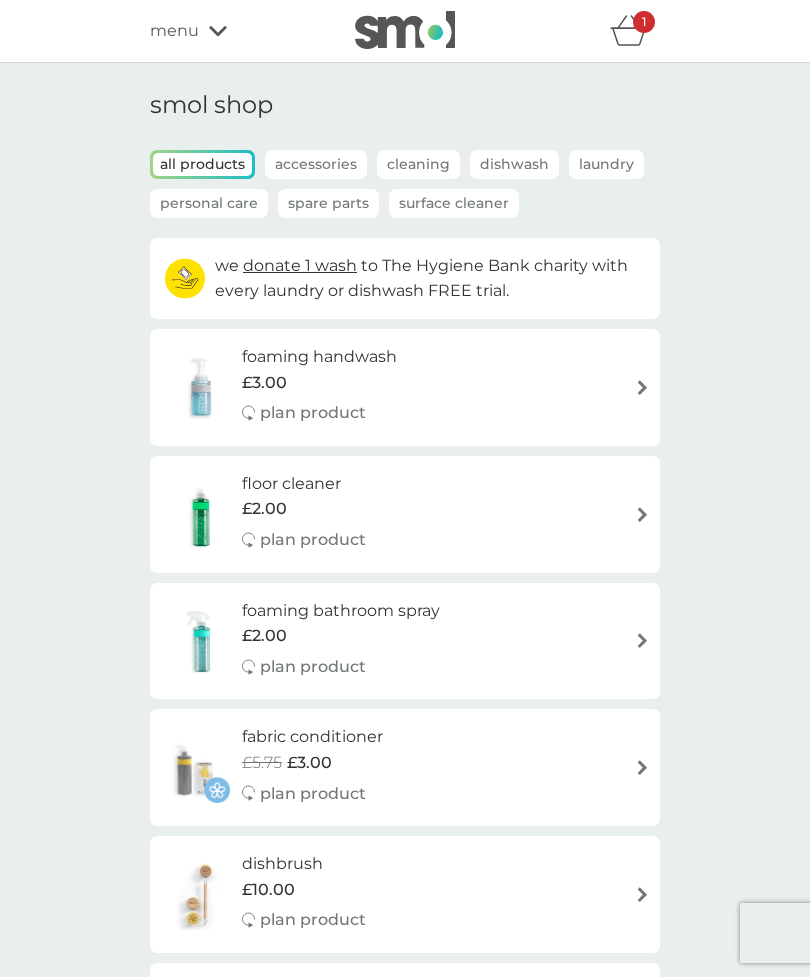 click 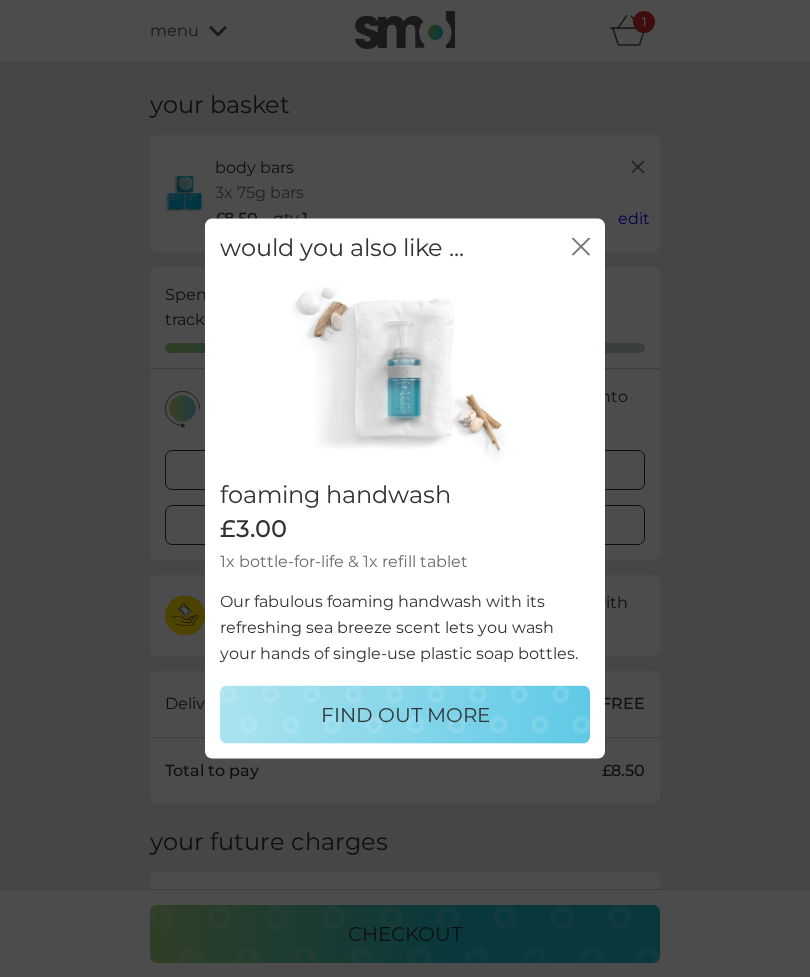 click on "close" at bounding box center [581, 247] 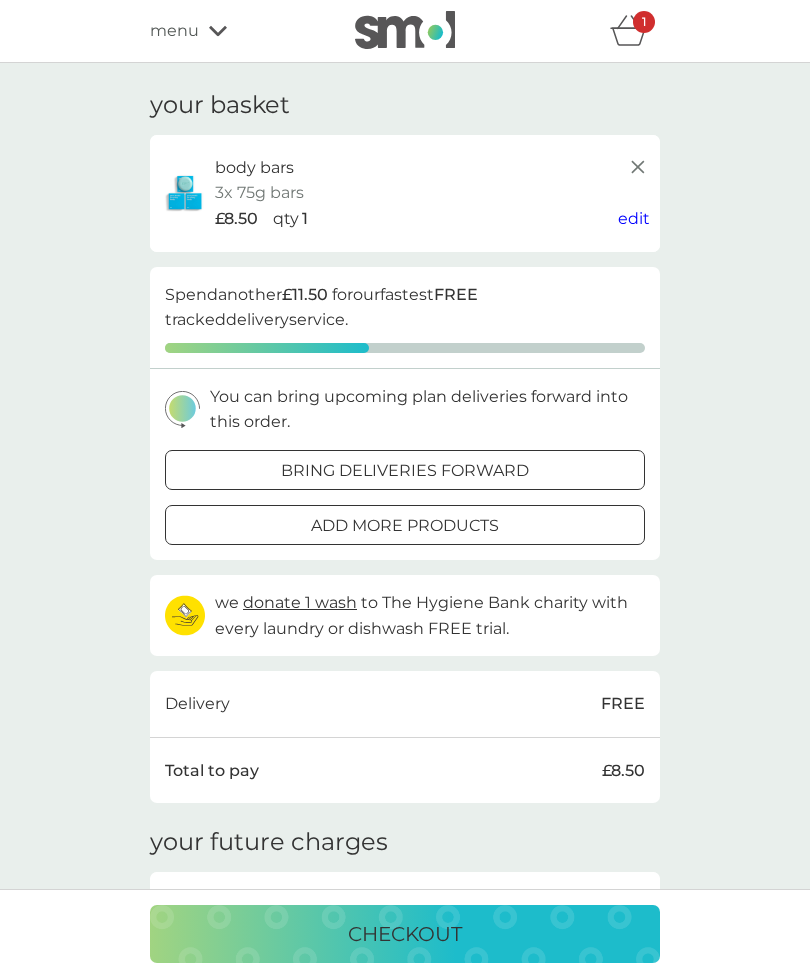 click on "edit" at bounding box center (634, 218) 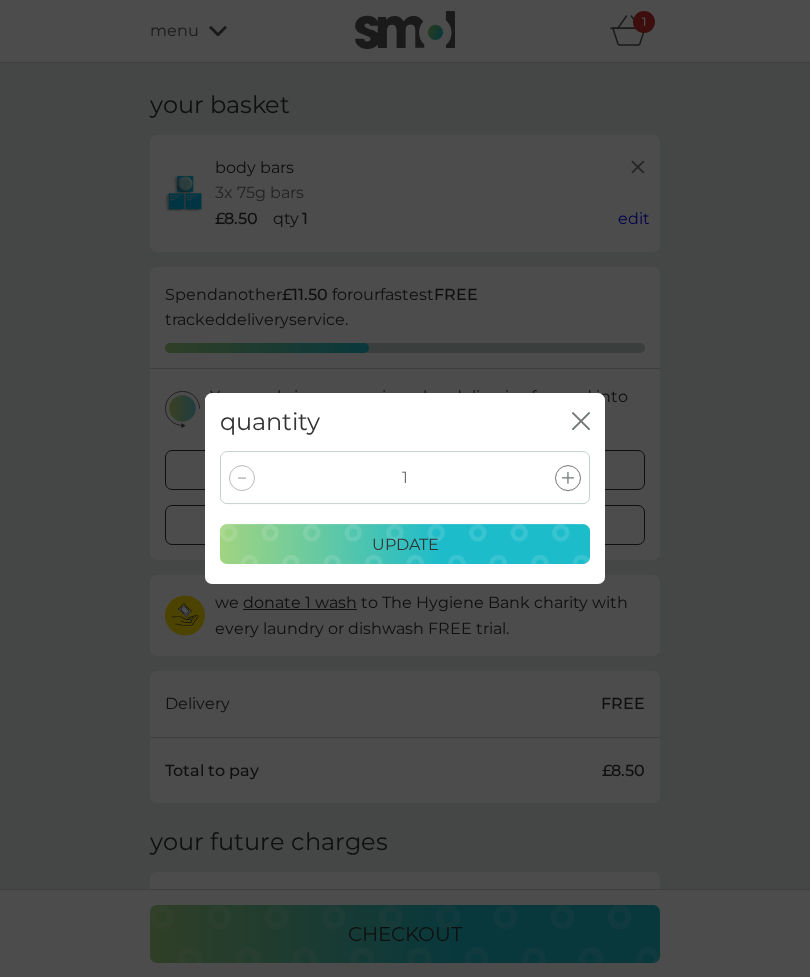 click at bounding box center [242, 478] 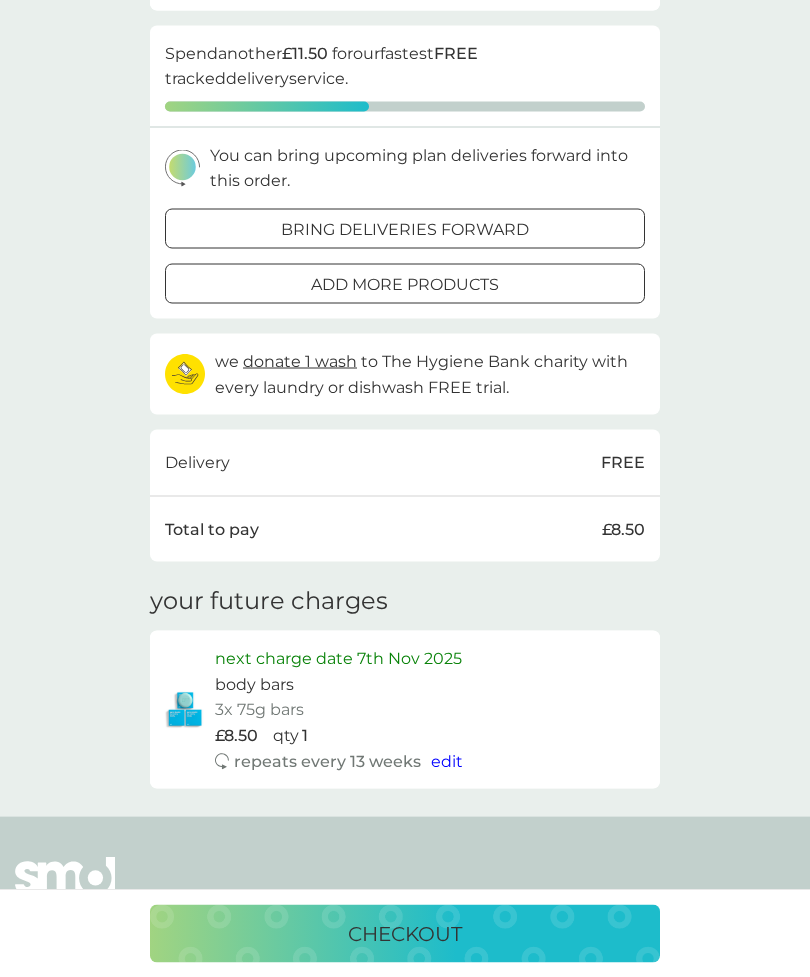 scroll, scrollTop: 242, scrollLeft: 0, axis: vertical 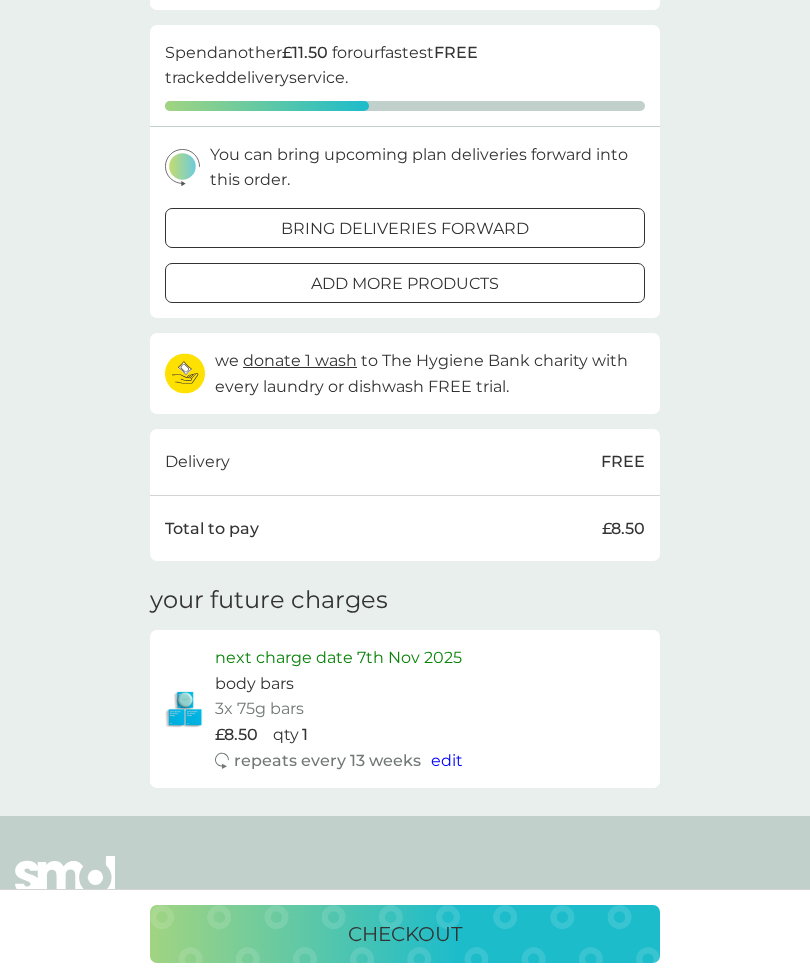 click on "edit" at bounding box center (447, 760) 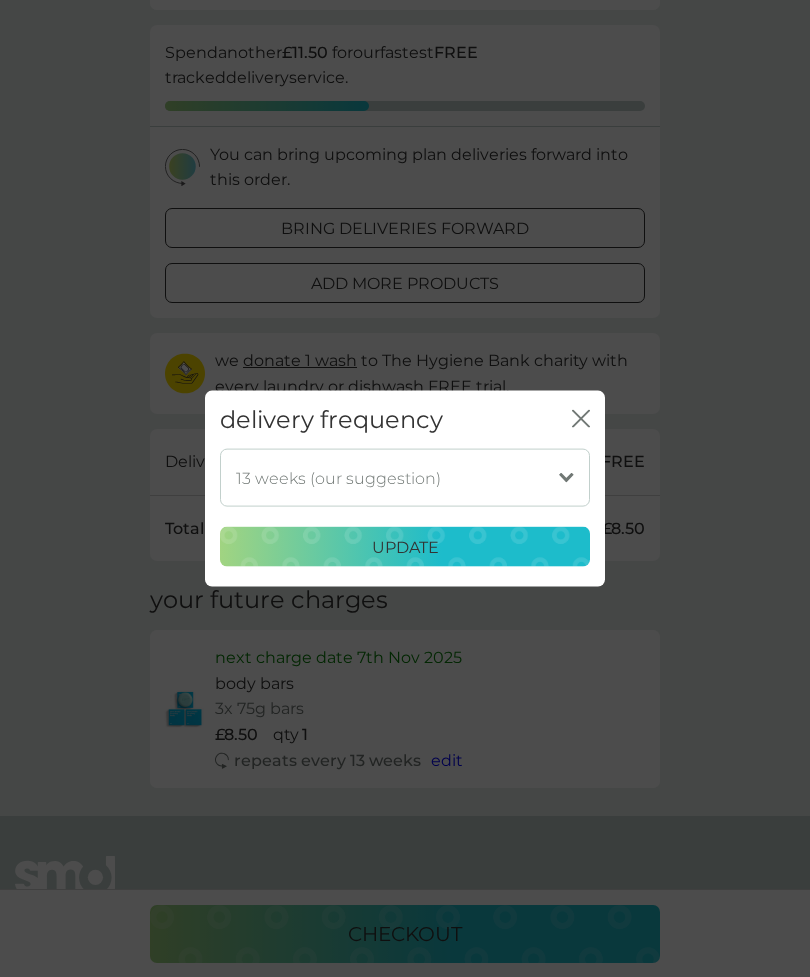 click on "delivery frequency close" at bounding box center (405, 419) 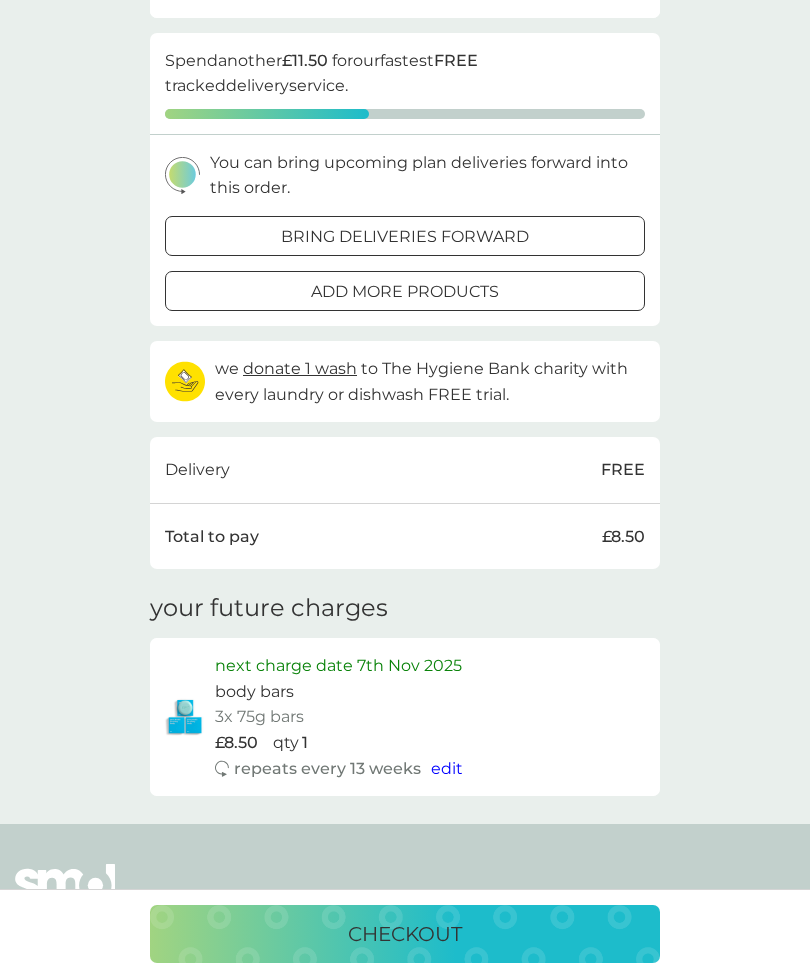 scroll, scrollTop: 0, scrollLeft: 0, axis: both 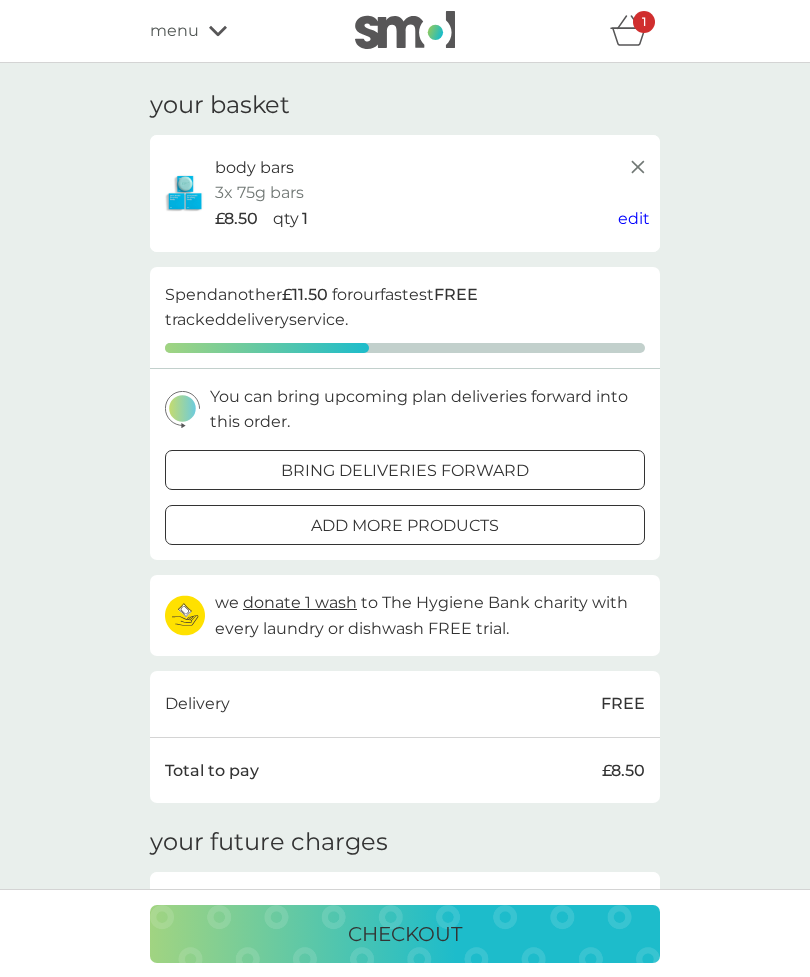 click on "£8.50" at bounding box center [623, 771] 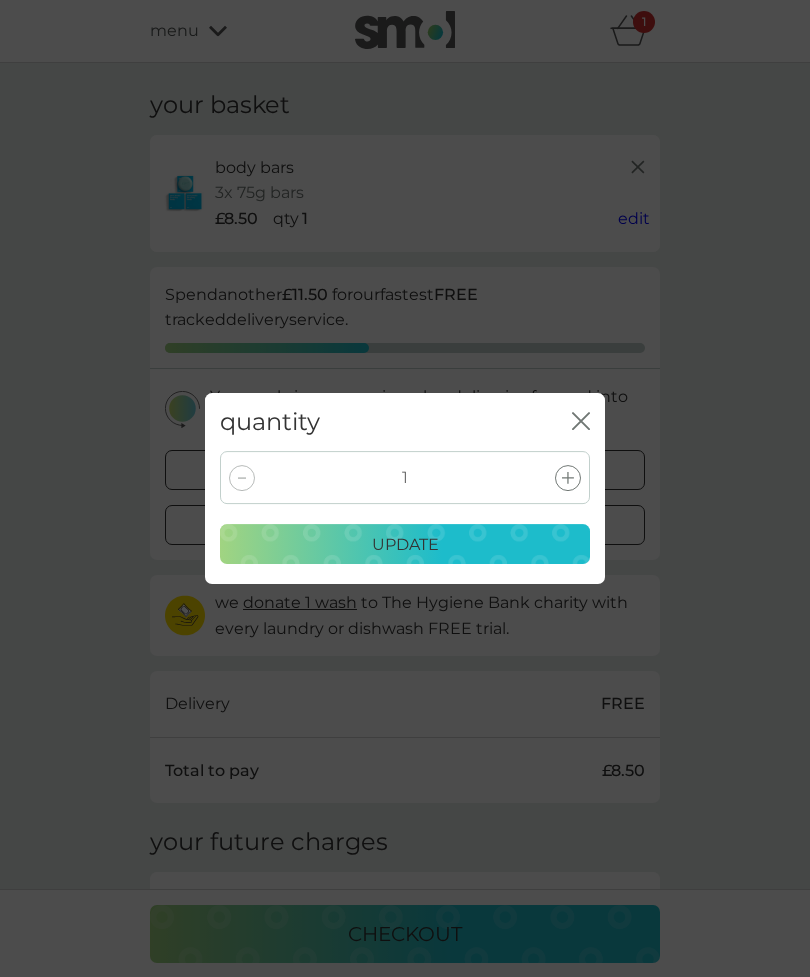 click at bounding box center (242, 478) 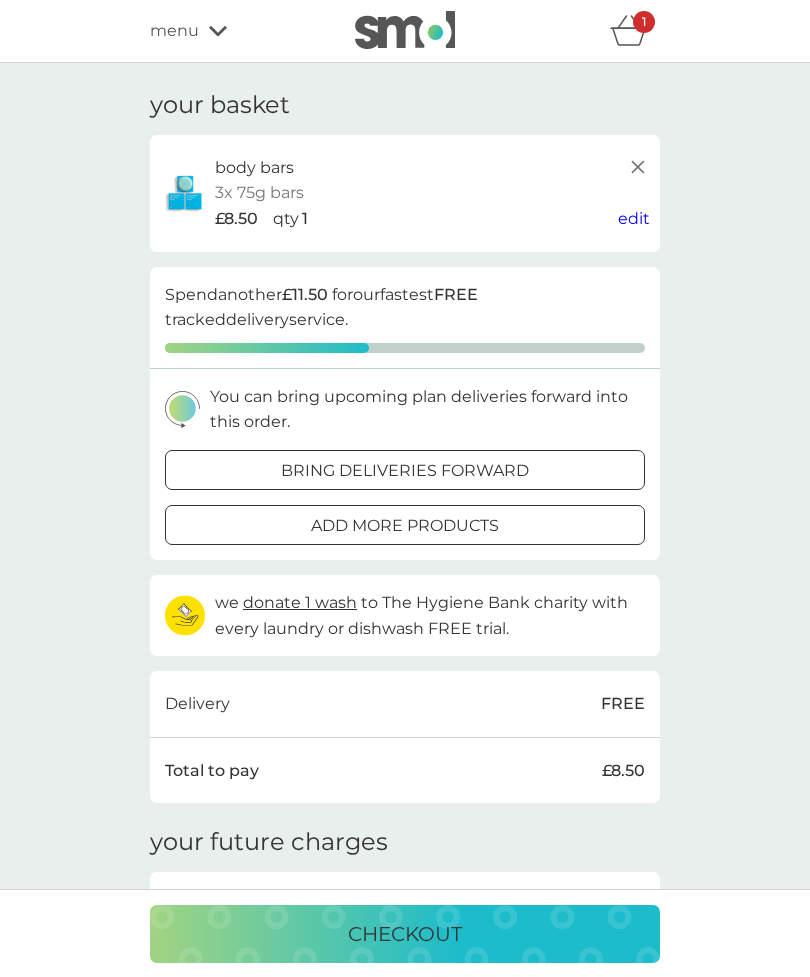 click 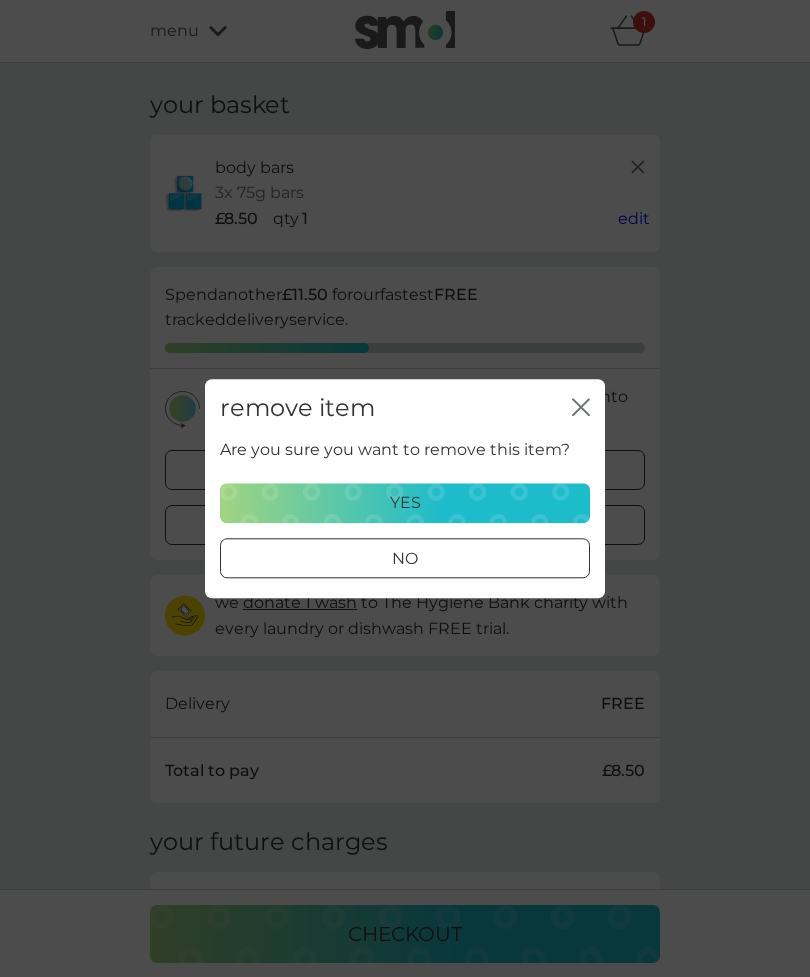click on "yes" at bounding box center (405, 503) 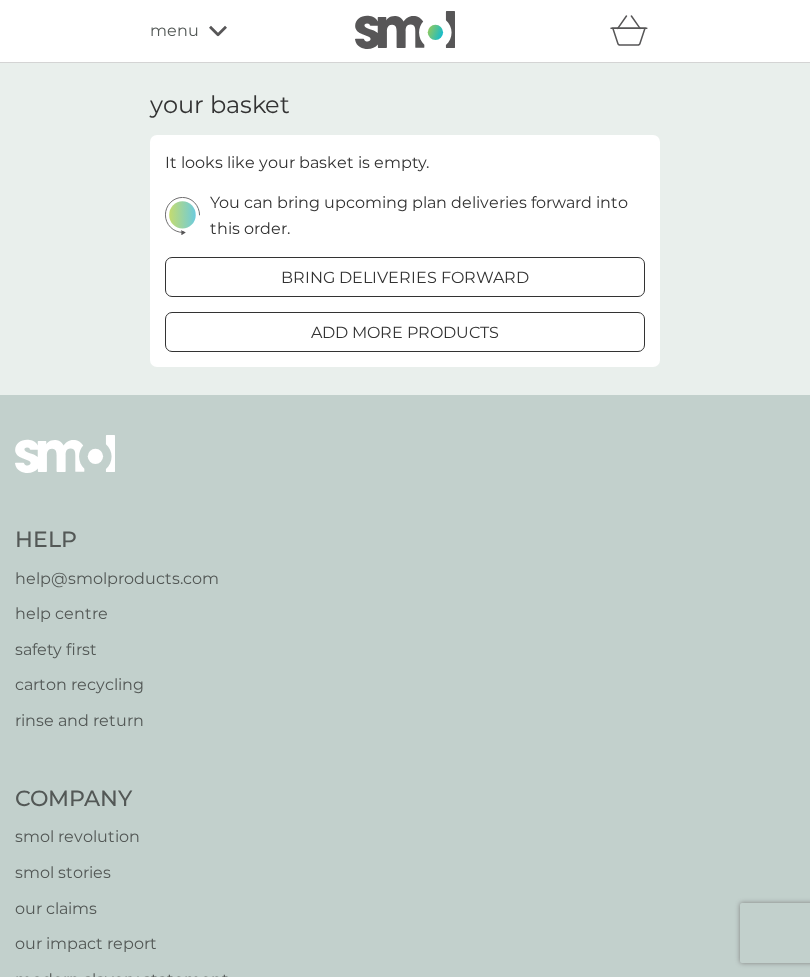 click on "menu" at bounding box center [174, 31] 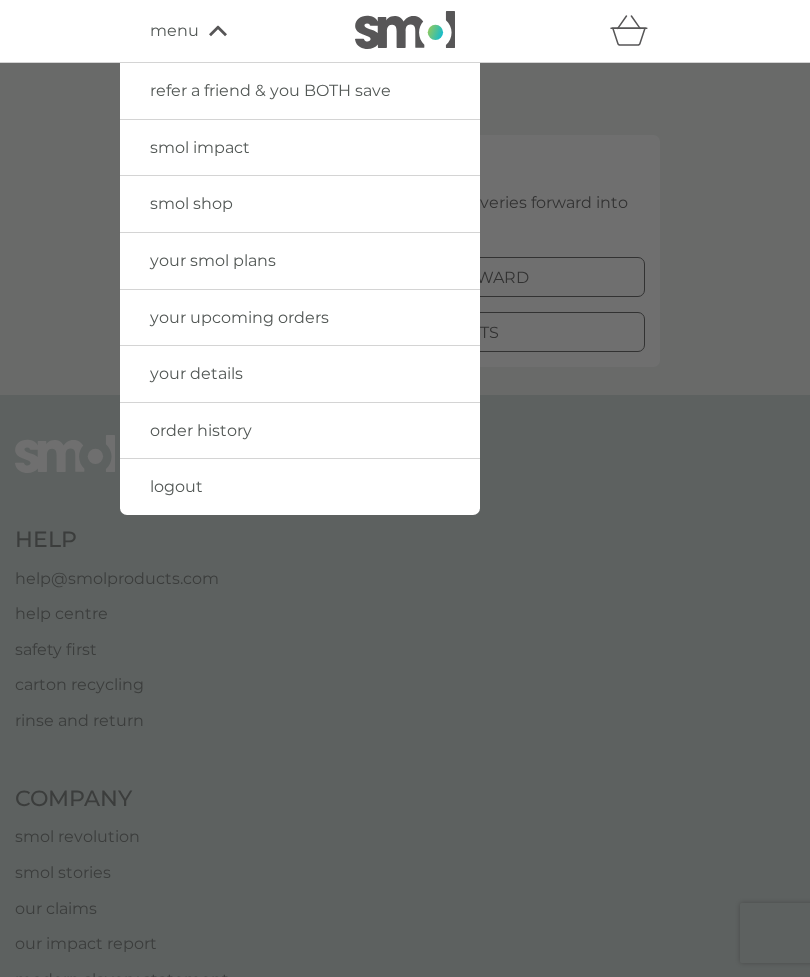 click on "logout" at bounding box center [300, 487] 